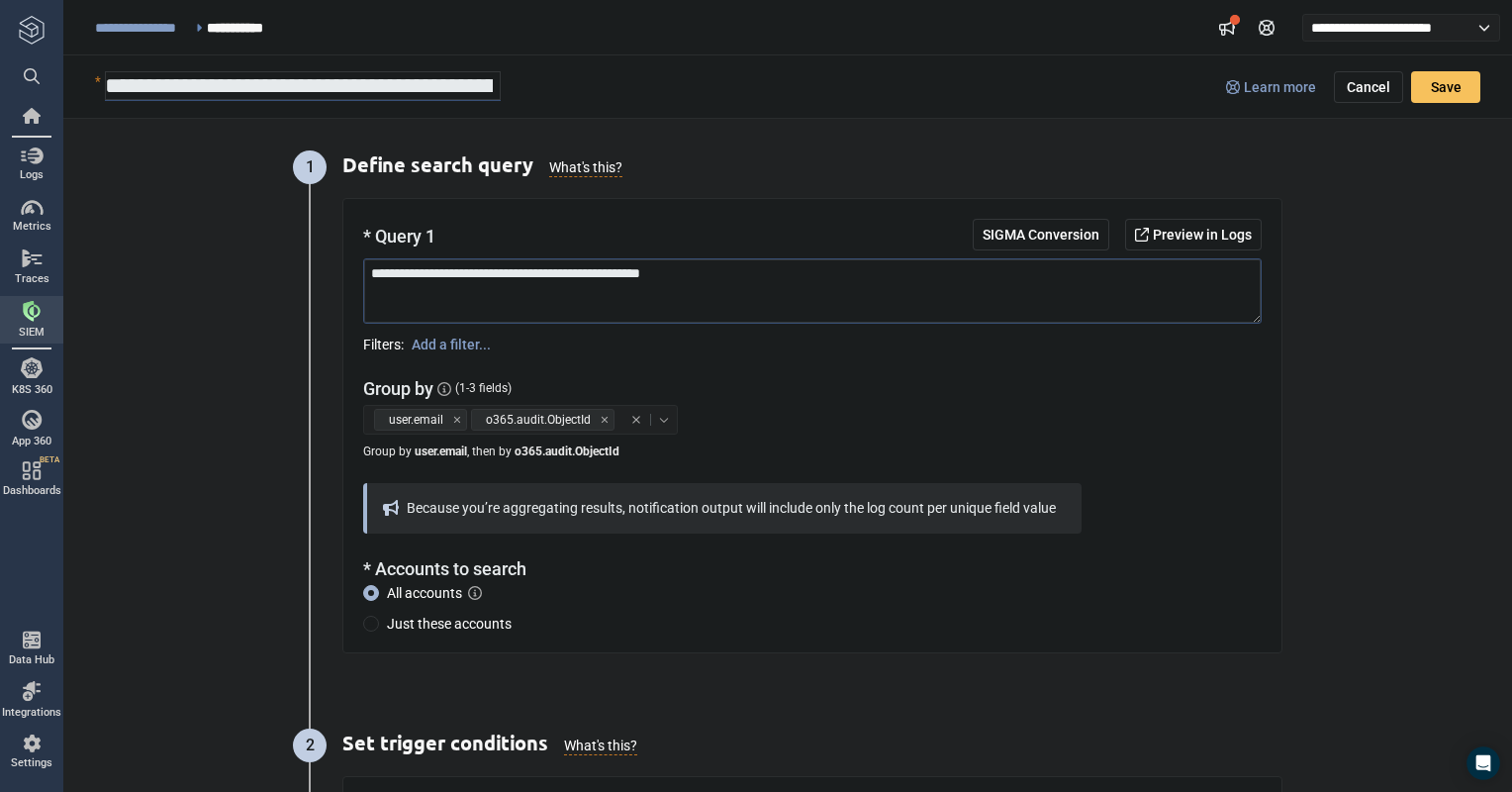 scroll, scrollTop: 0, scrollLeft: 0, axis: both 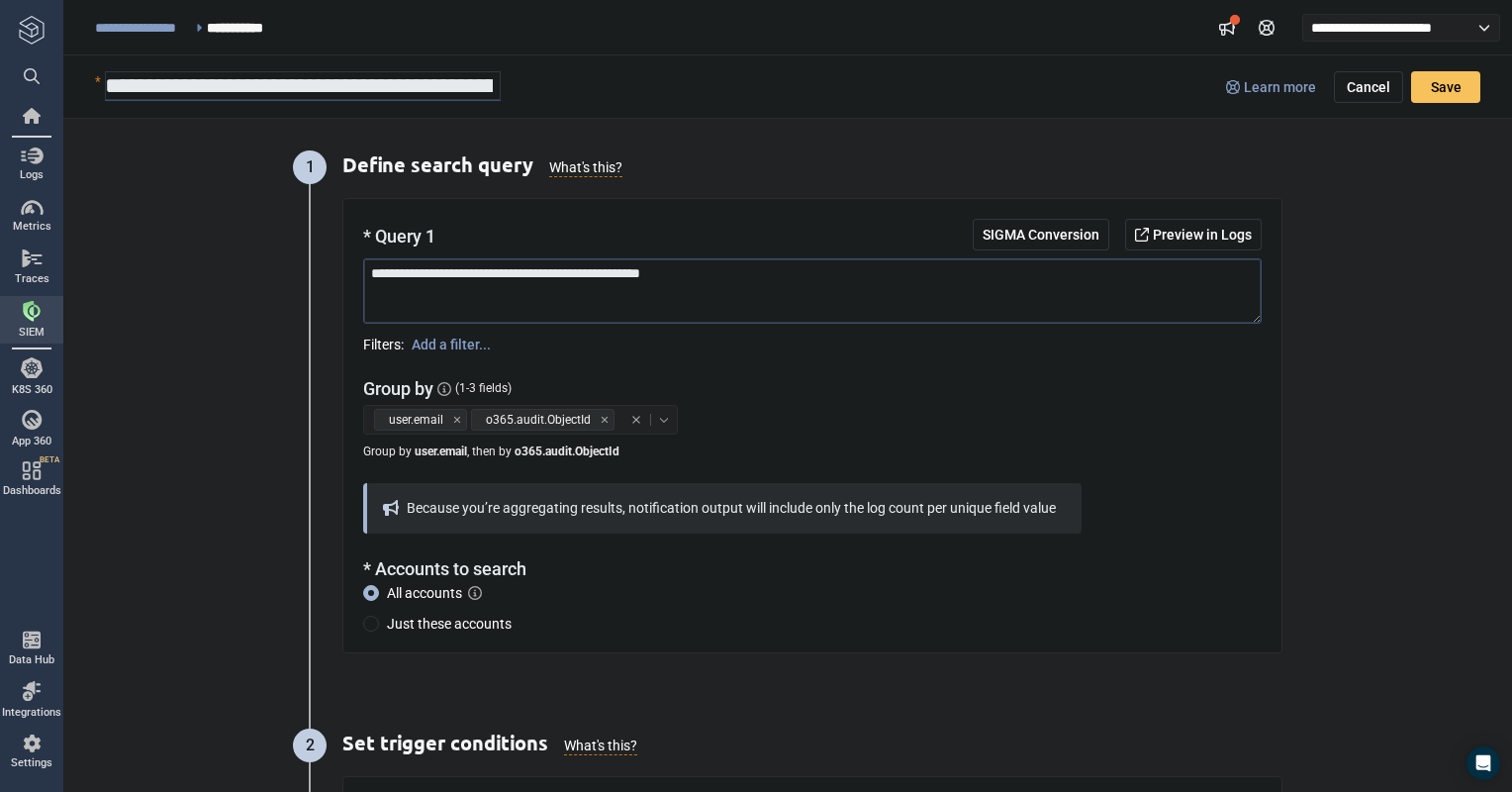 drag, startPoint x: 727, startPoint y: 273, endPoint x: 512, endPoint y: 273, distance: 215 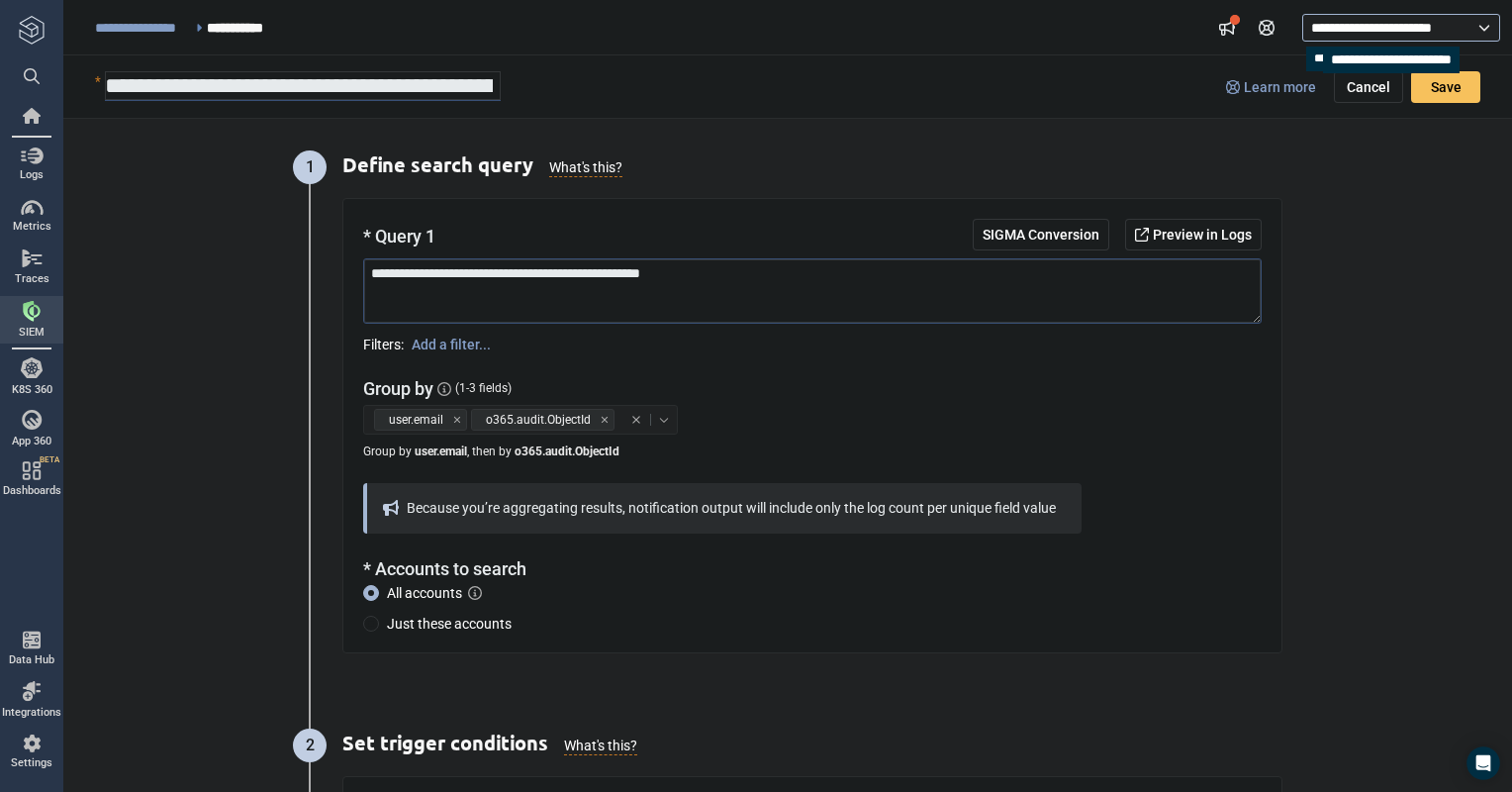 click on "**********" at bounding box center [1385, 28] 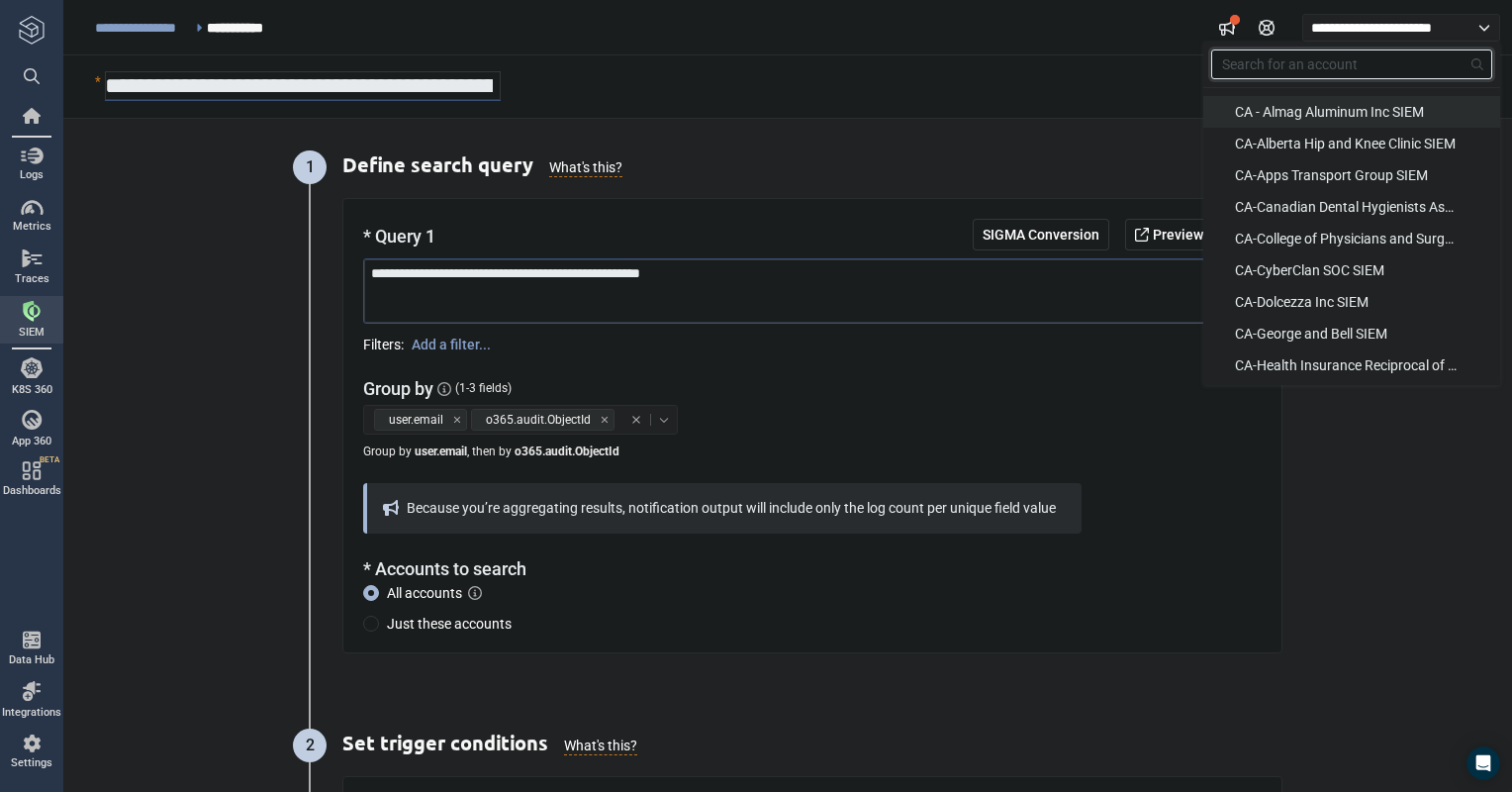click on "Search for an account" at bounding box center [1289, 64] 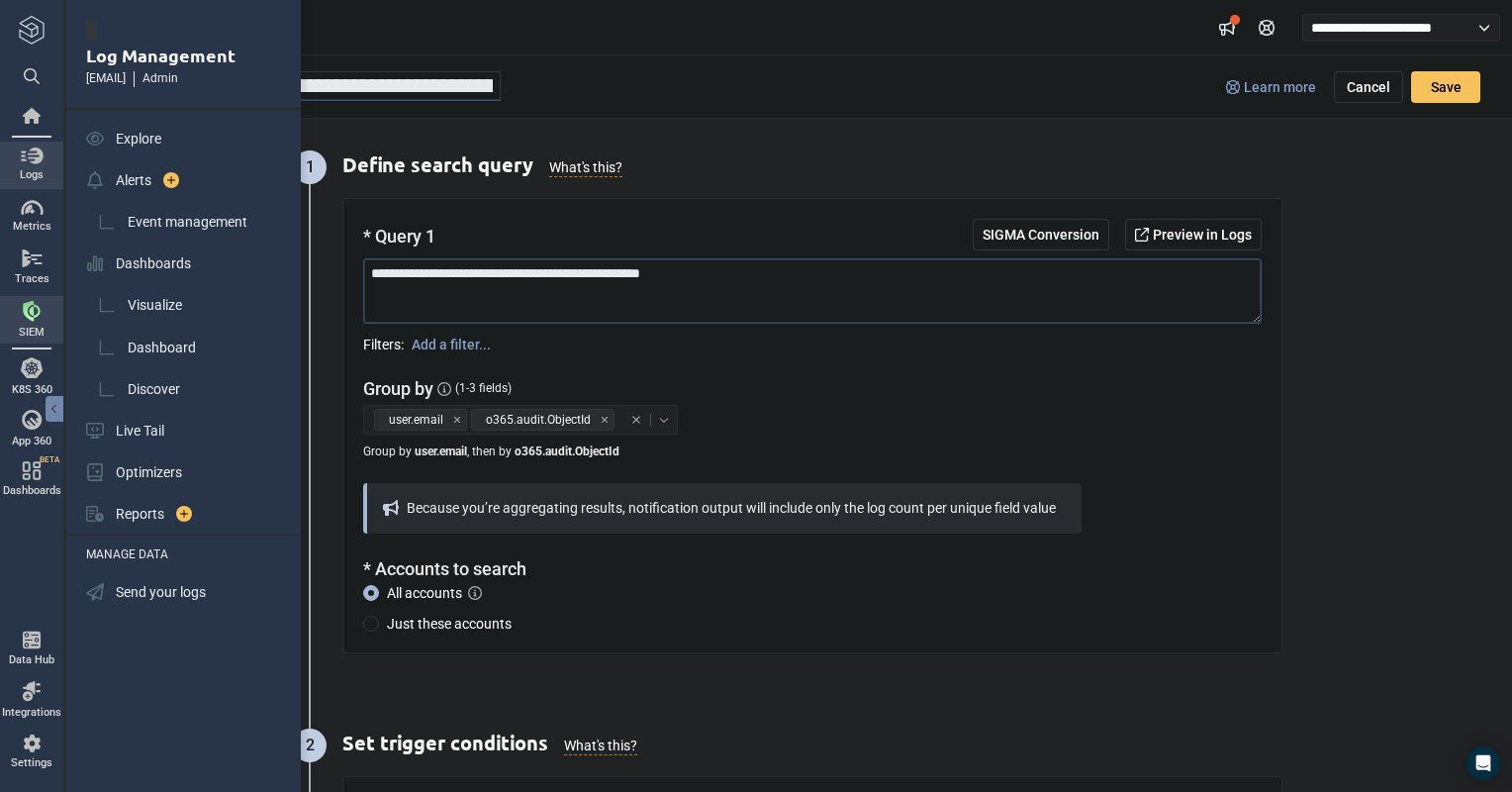 click at bounding box center [32, 155] 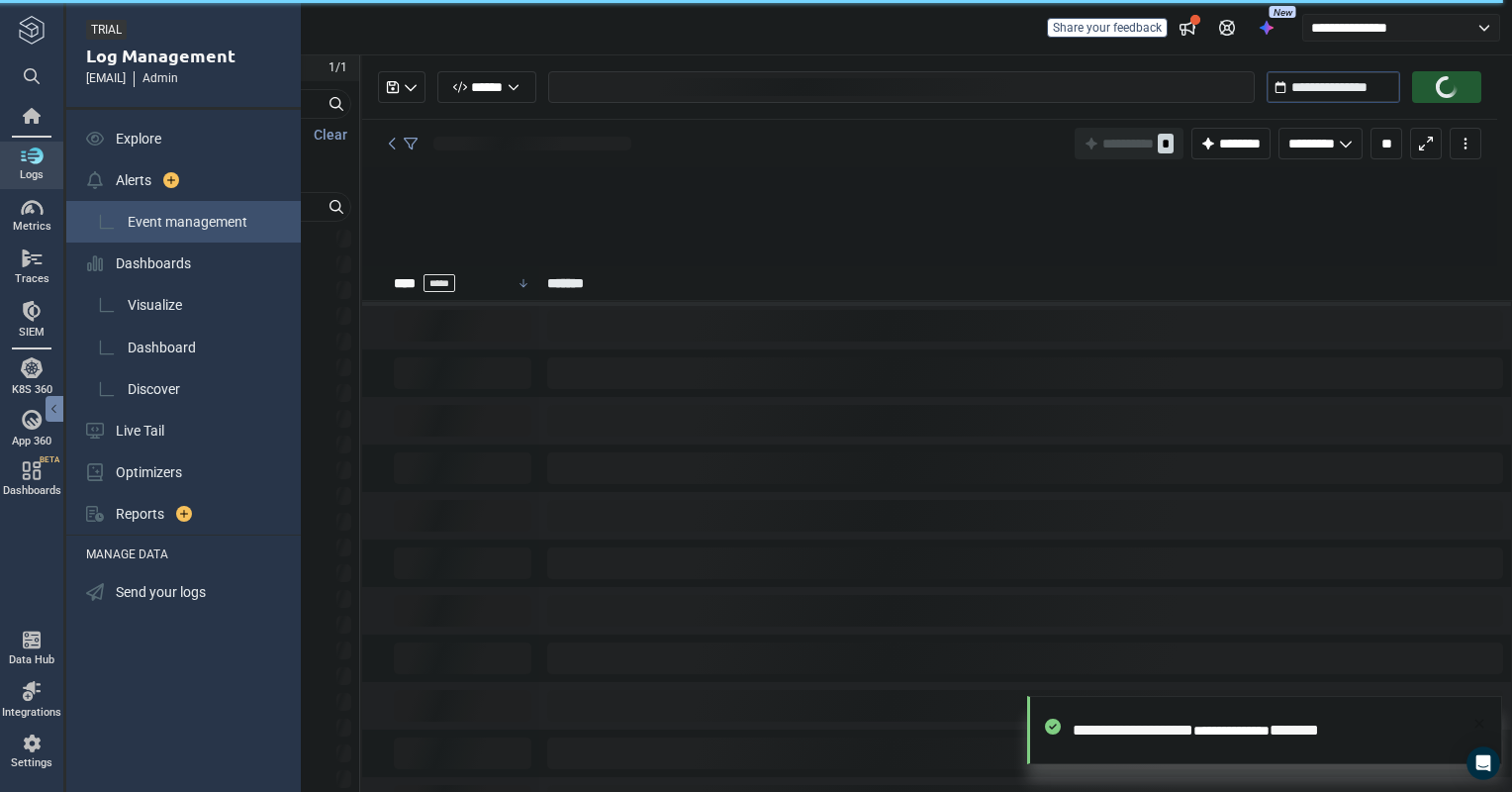 scroll, scrollTop: 855, scrollLeft: 0, axis: vertical 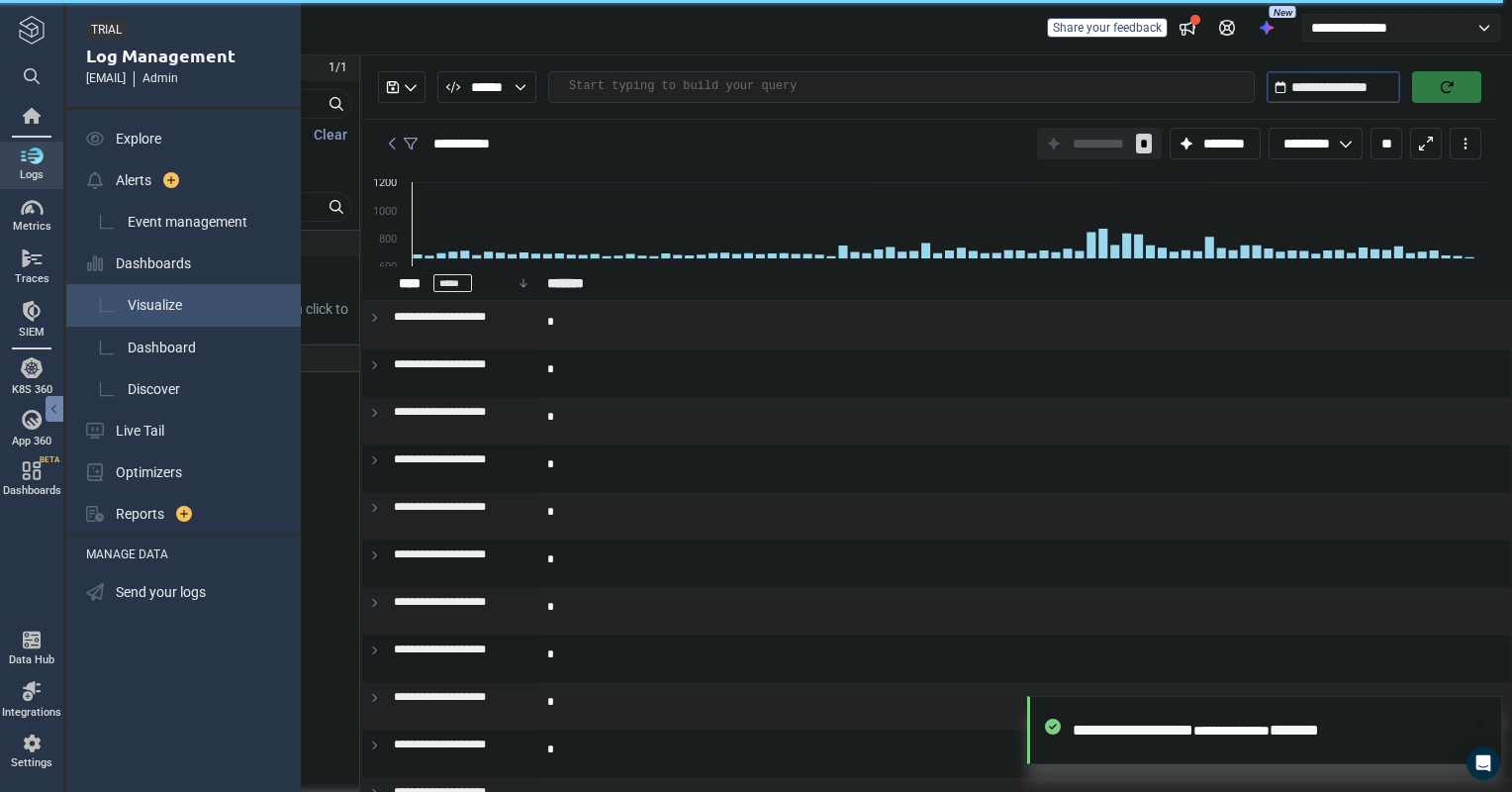 click on "Visualize" at bounding box center (154, 305) 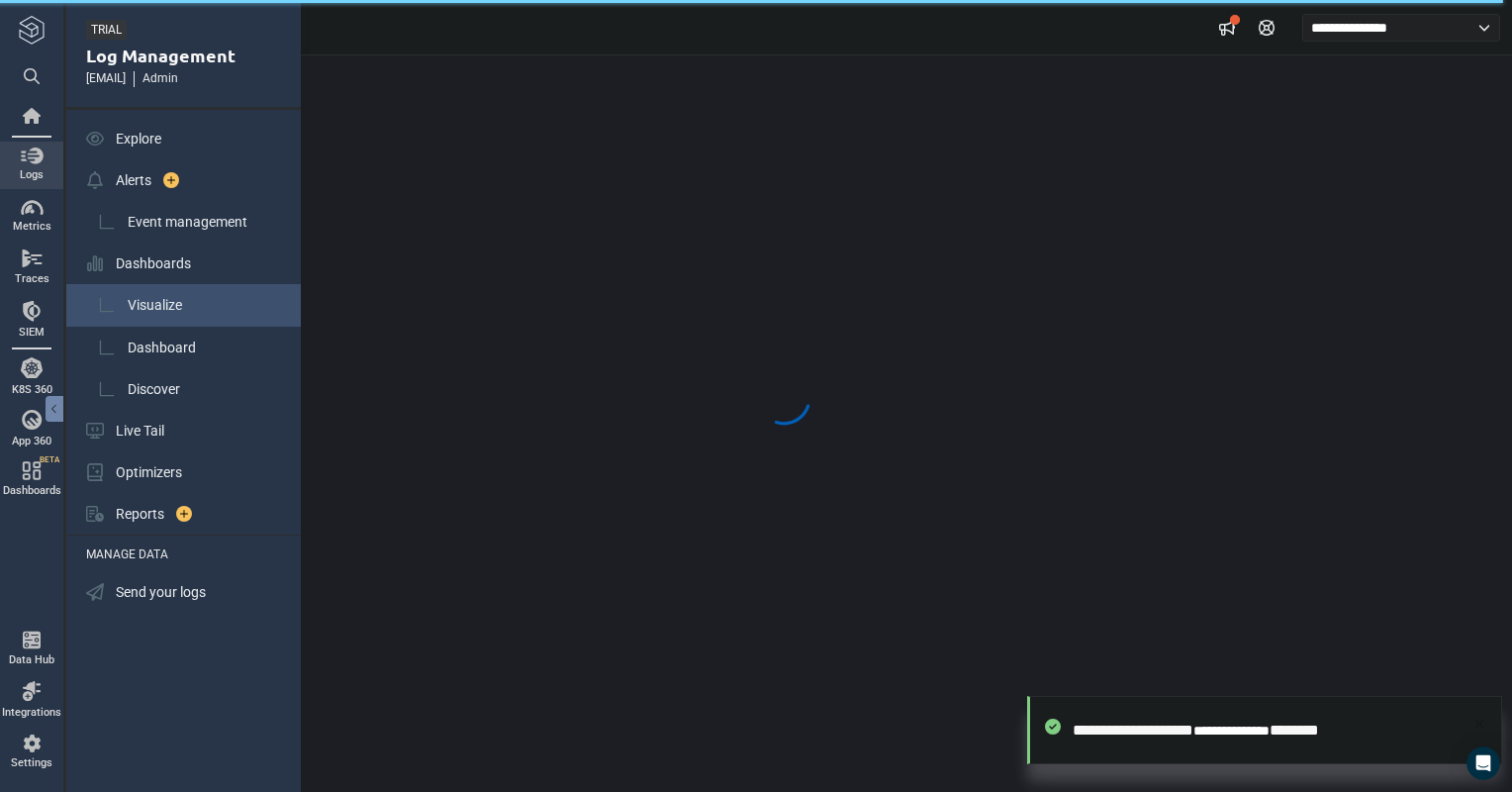 scroll, scrollTop: 0, scrollLeft: 0, axis: both 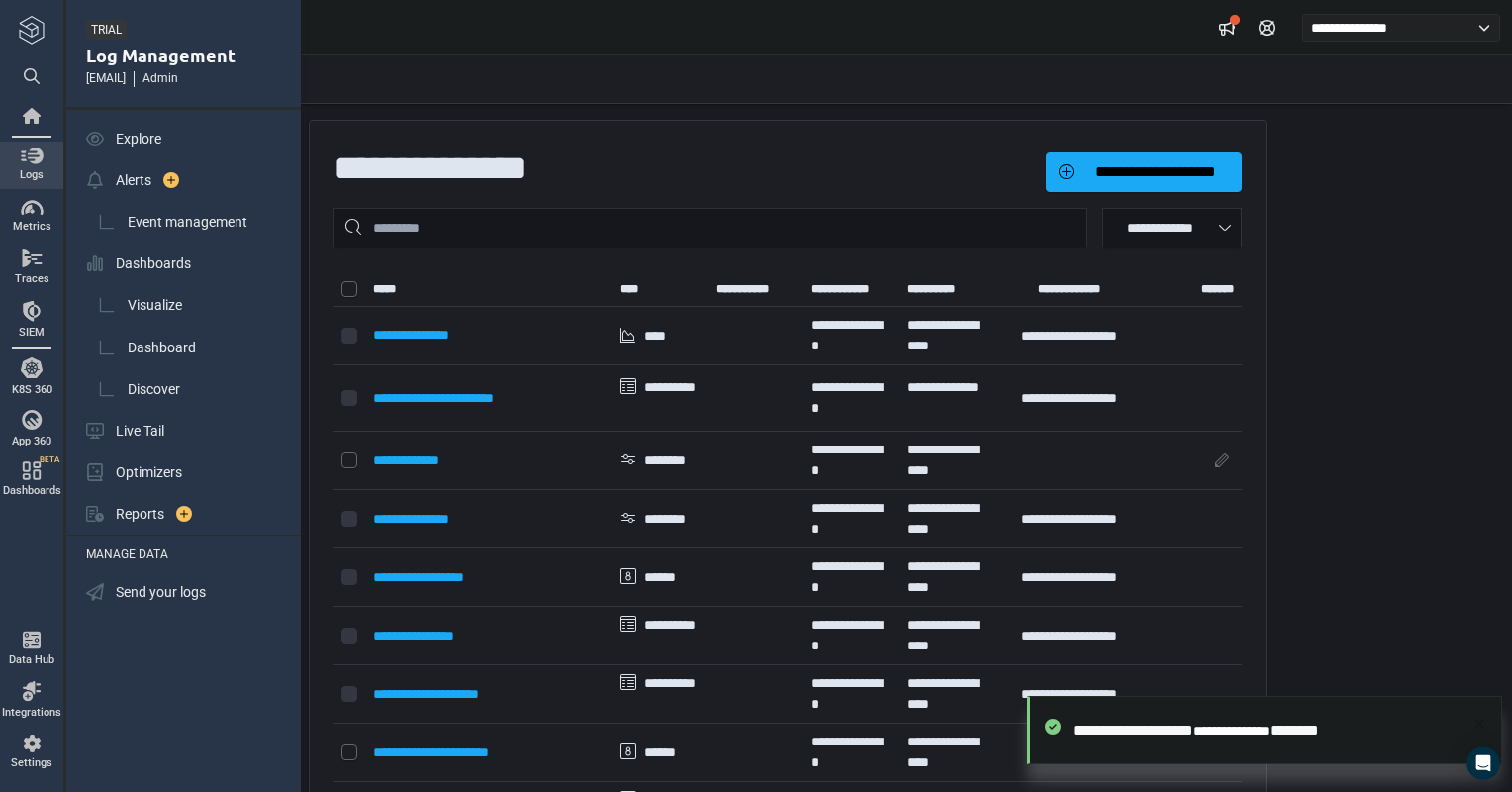 type on "*" 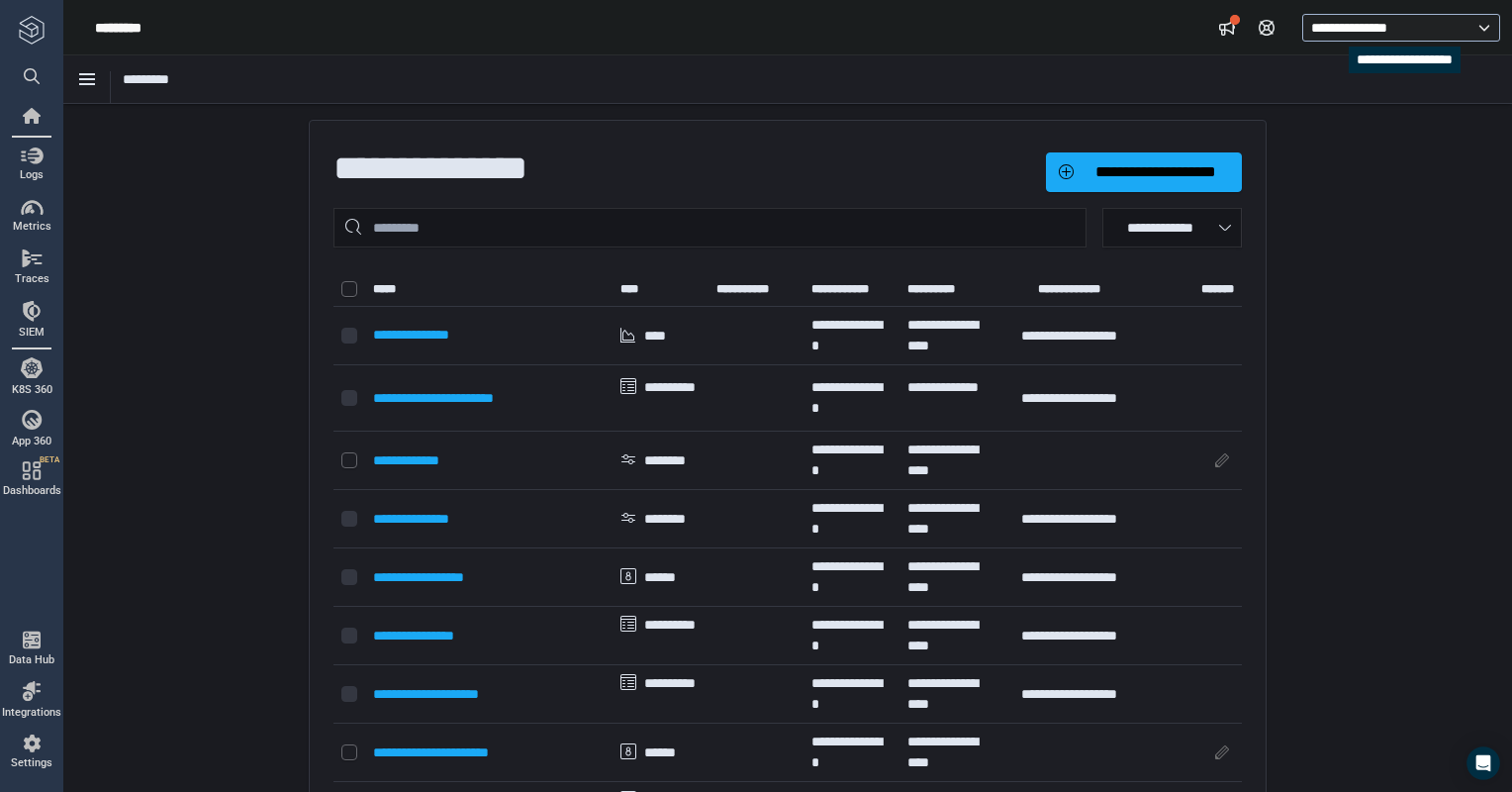 click on "**********" at bounding box center [1361, 28] 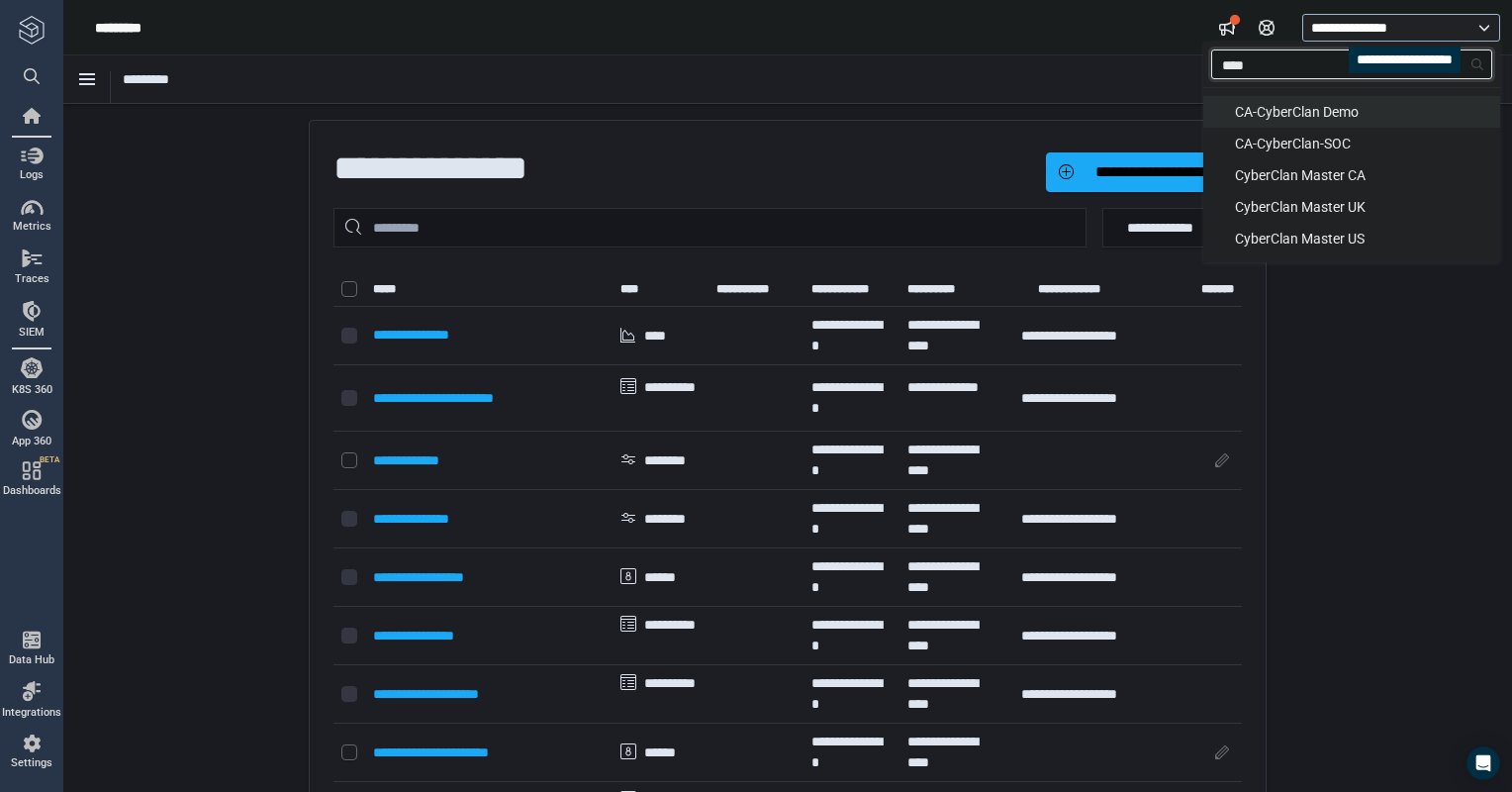 type on "*****" 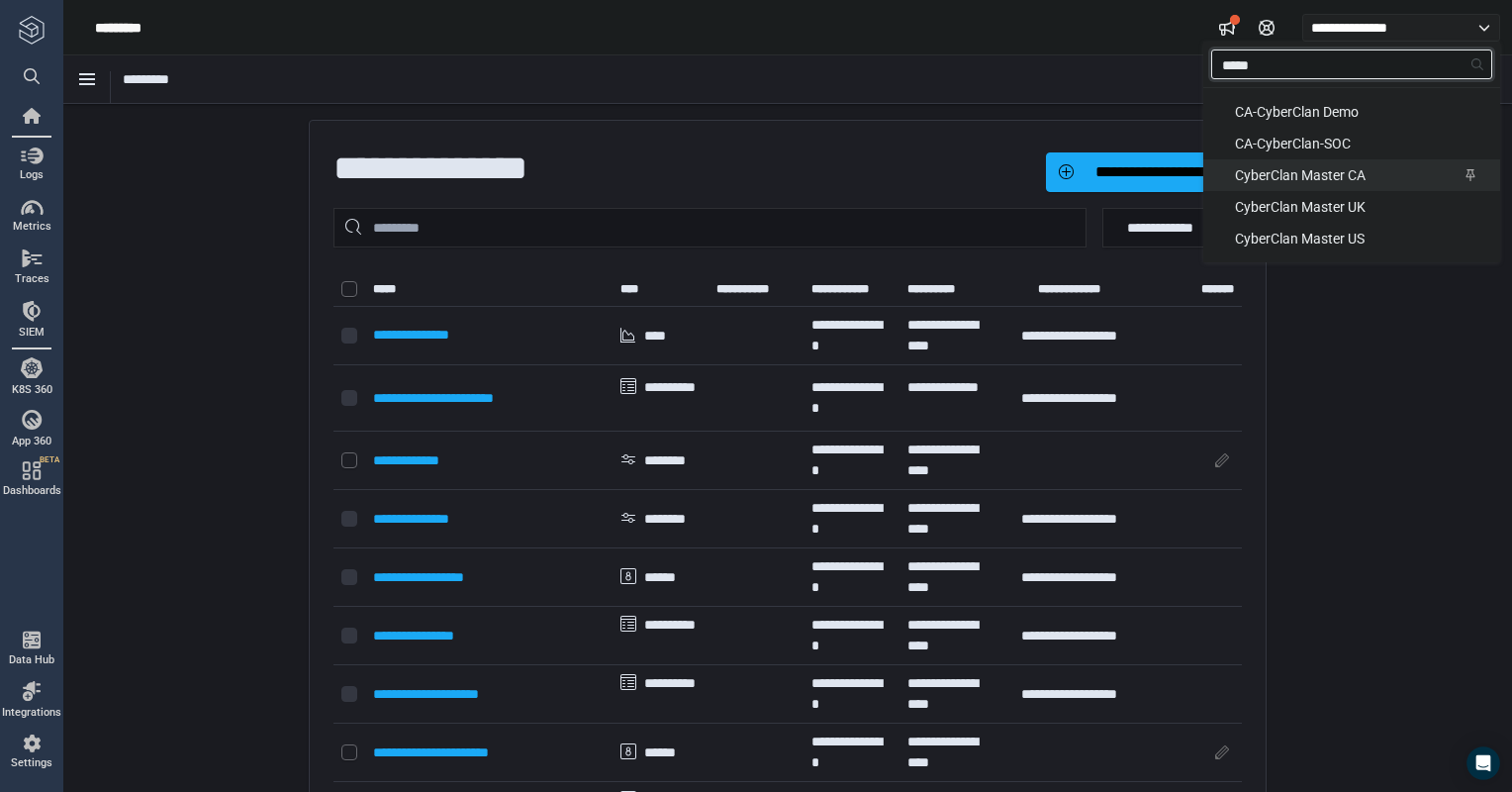 click on "CyberClan Master CA" at bounding box center (1300, 175) 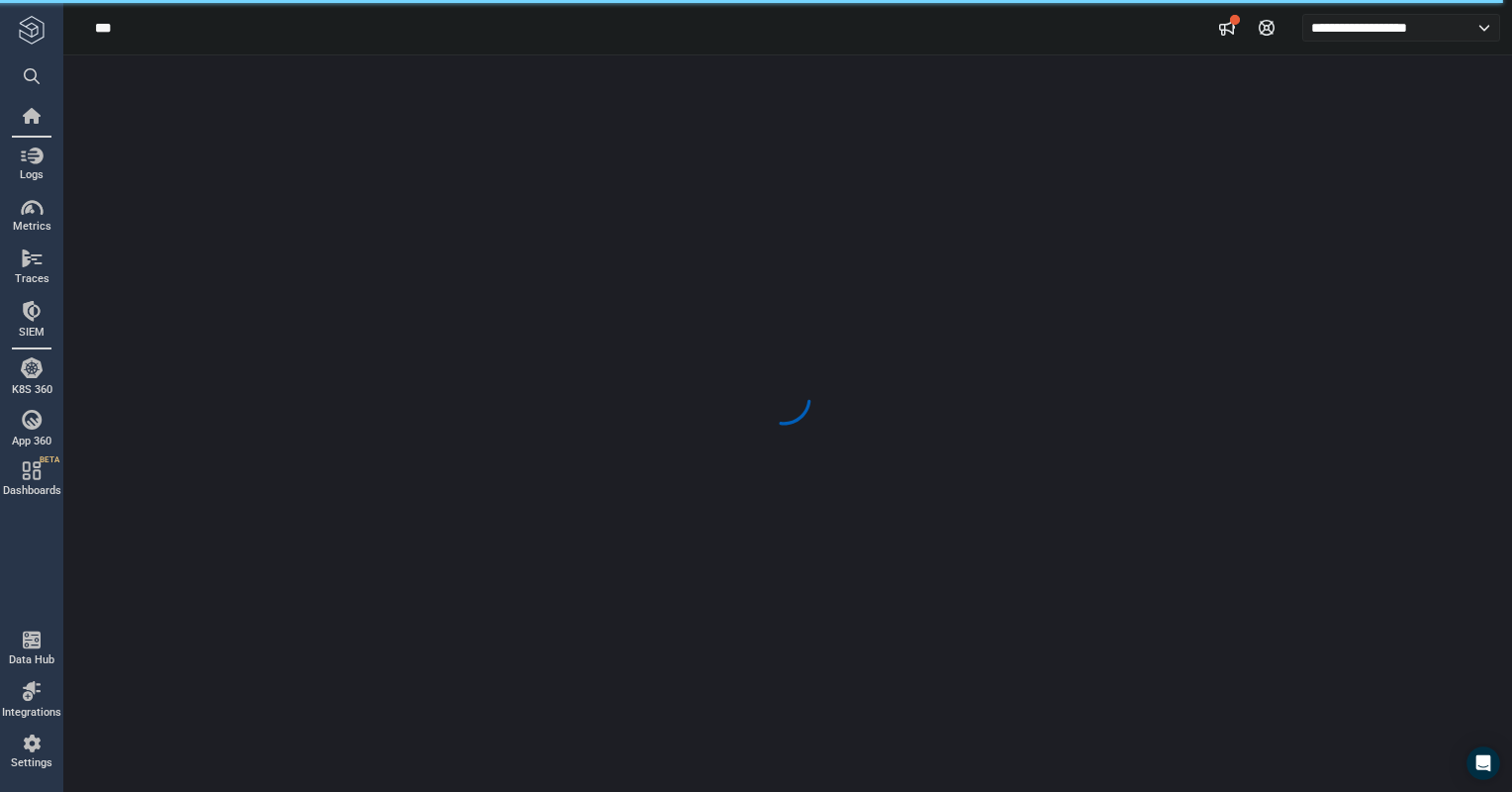 scroll, scrollTop: 0, scrollLeft: 0, axis: both 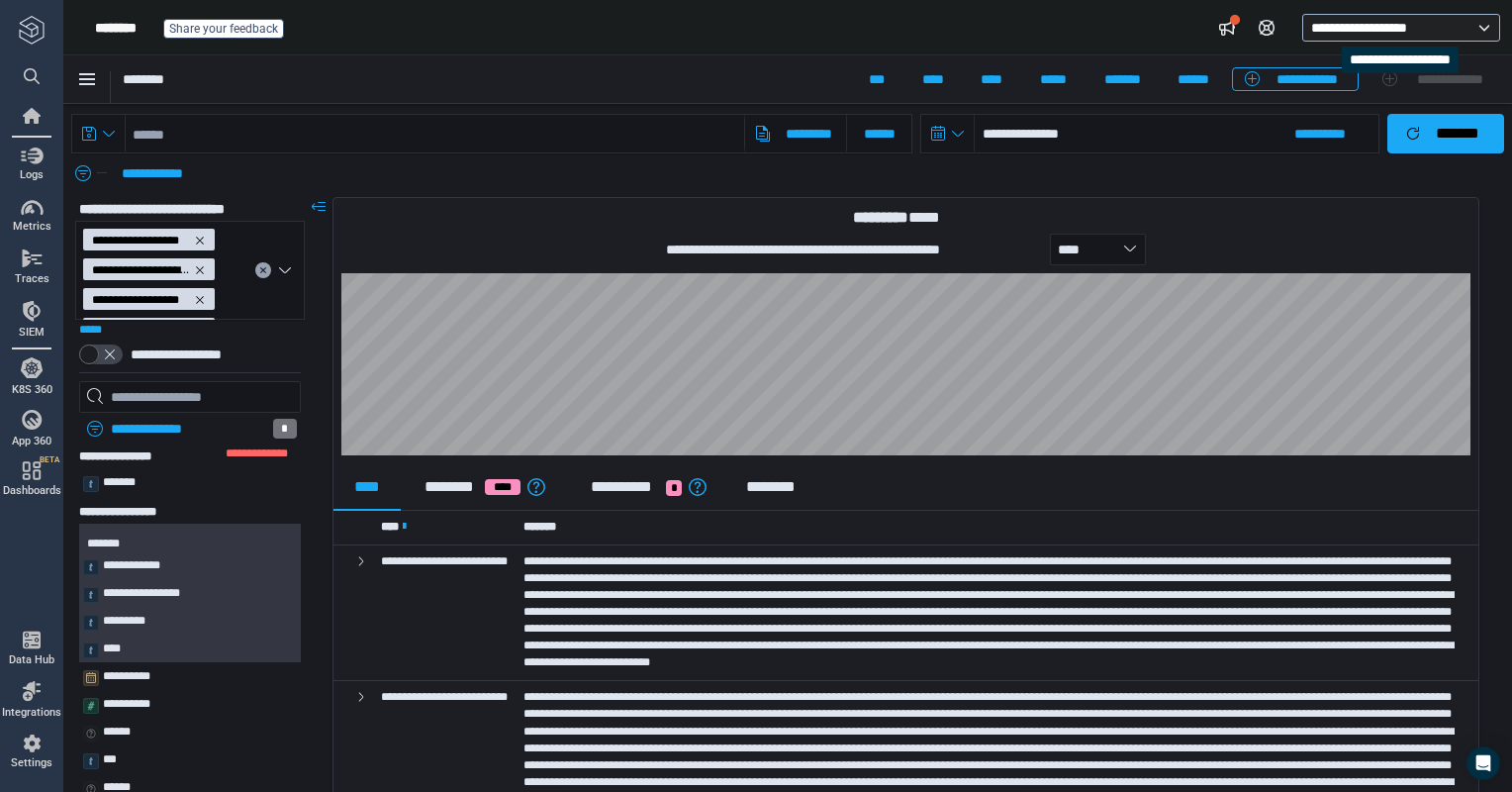click on "**********" at bounding box center (1376, 28) 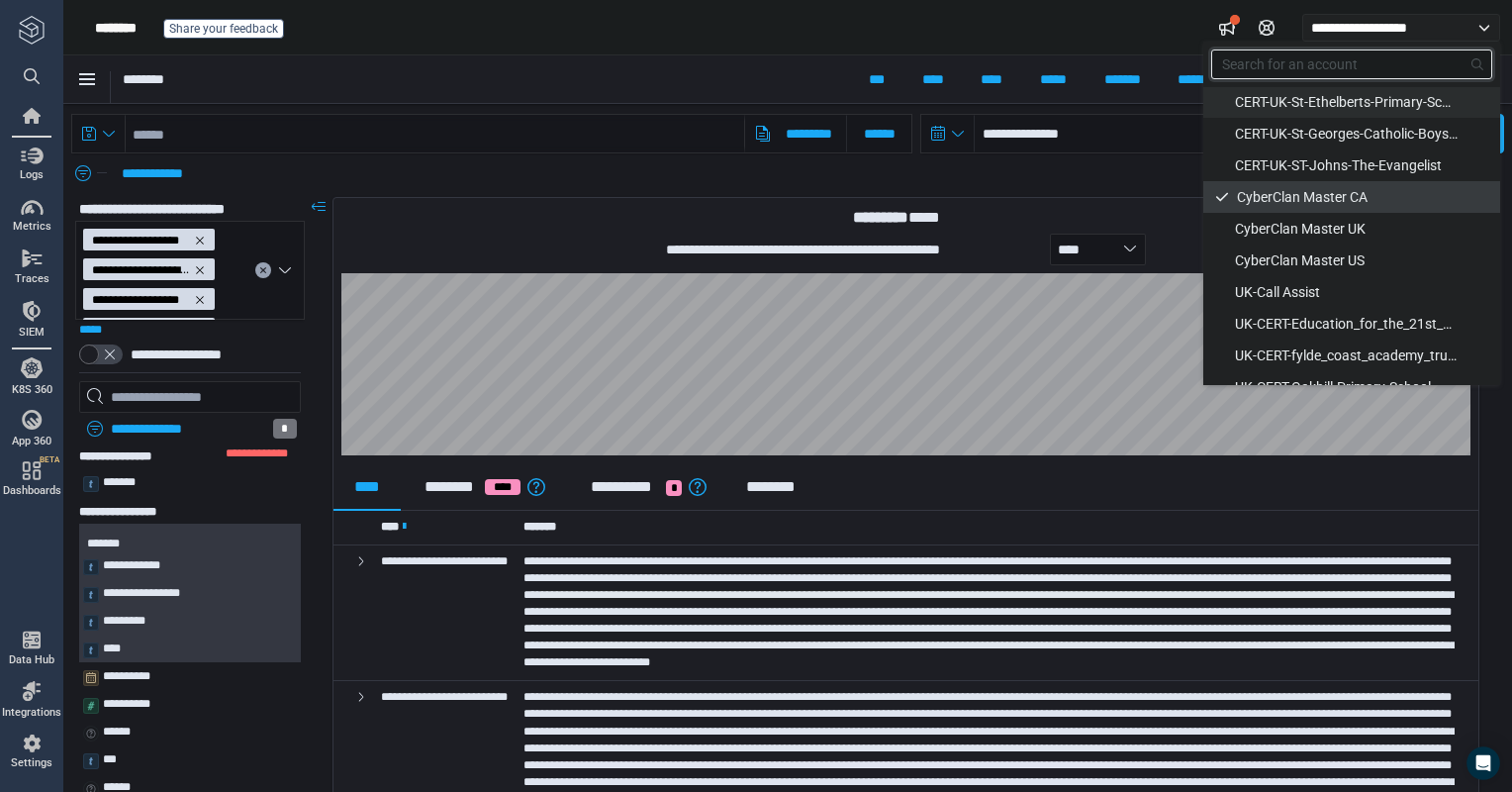 scroll, scrollTop: 744, scrollLeft: 0, axis: vertical 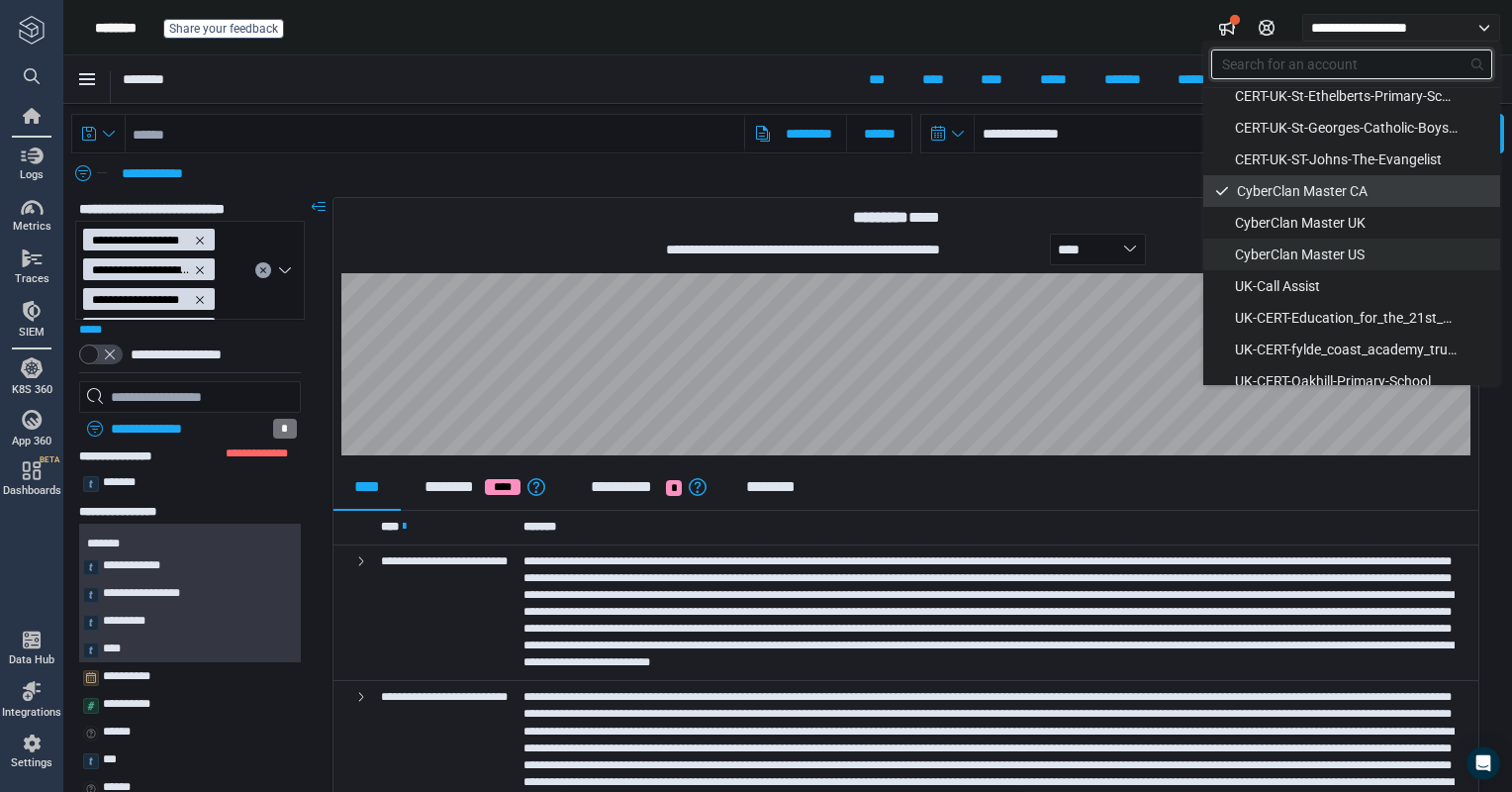 click on "**********" at bounding box center [798, 28] 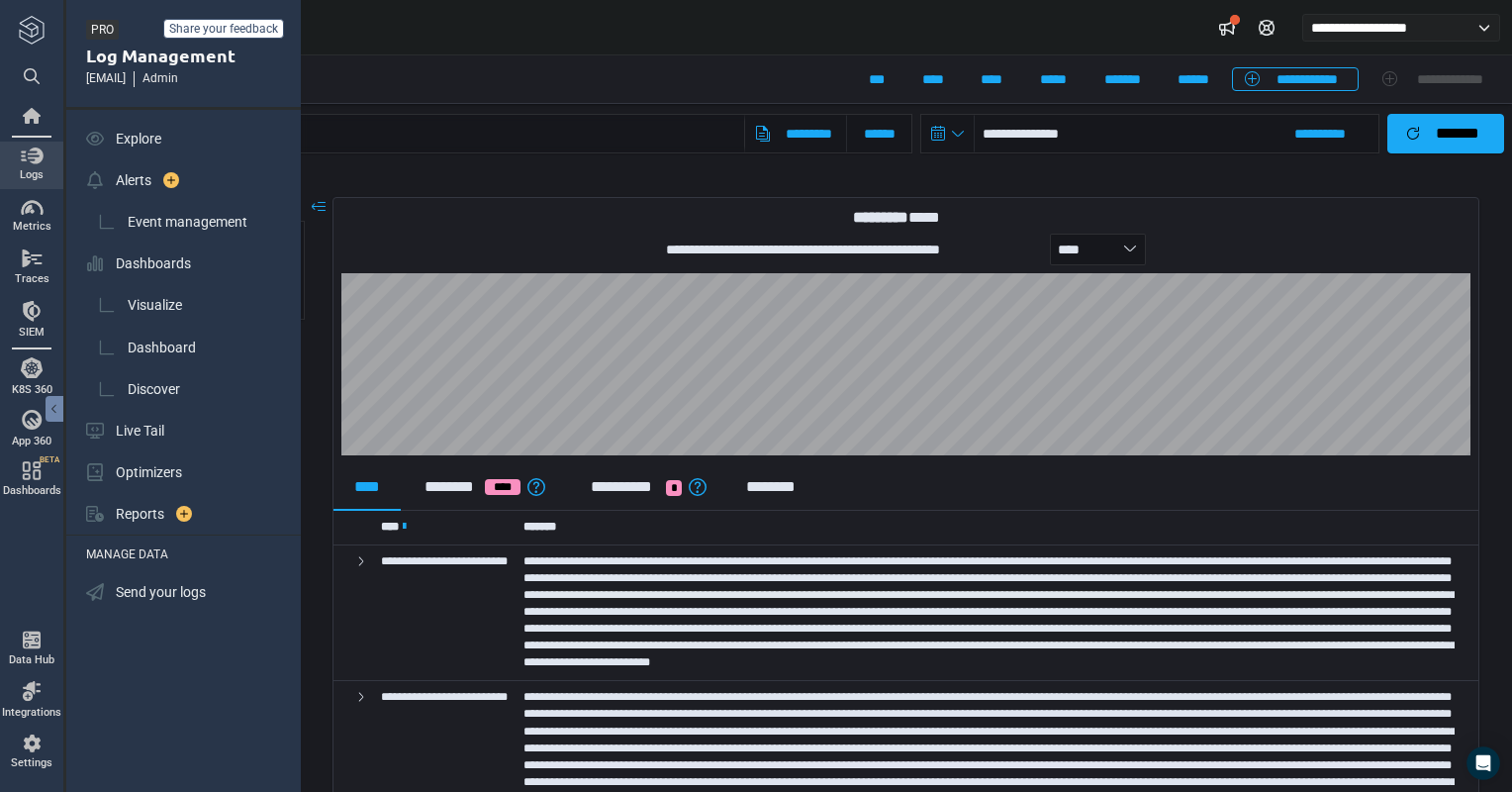 click at bounding box center [32, 155] 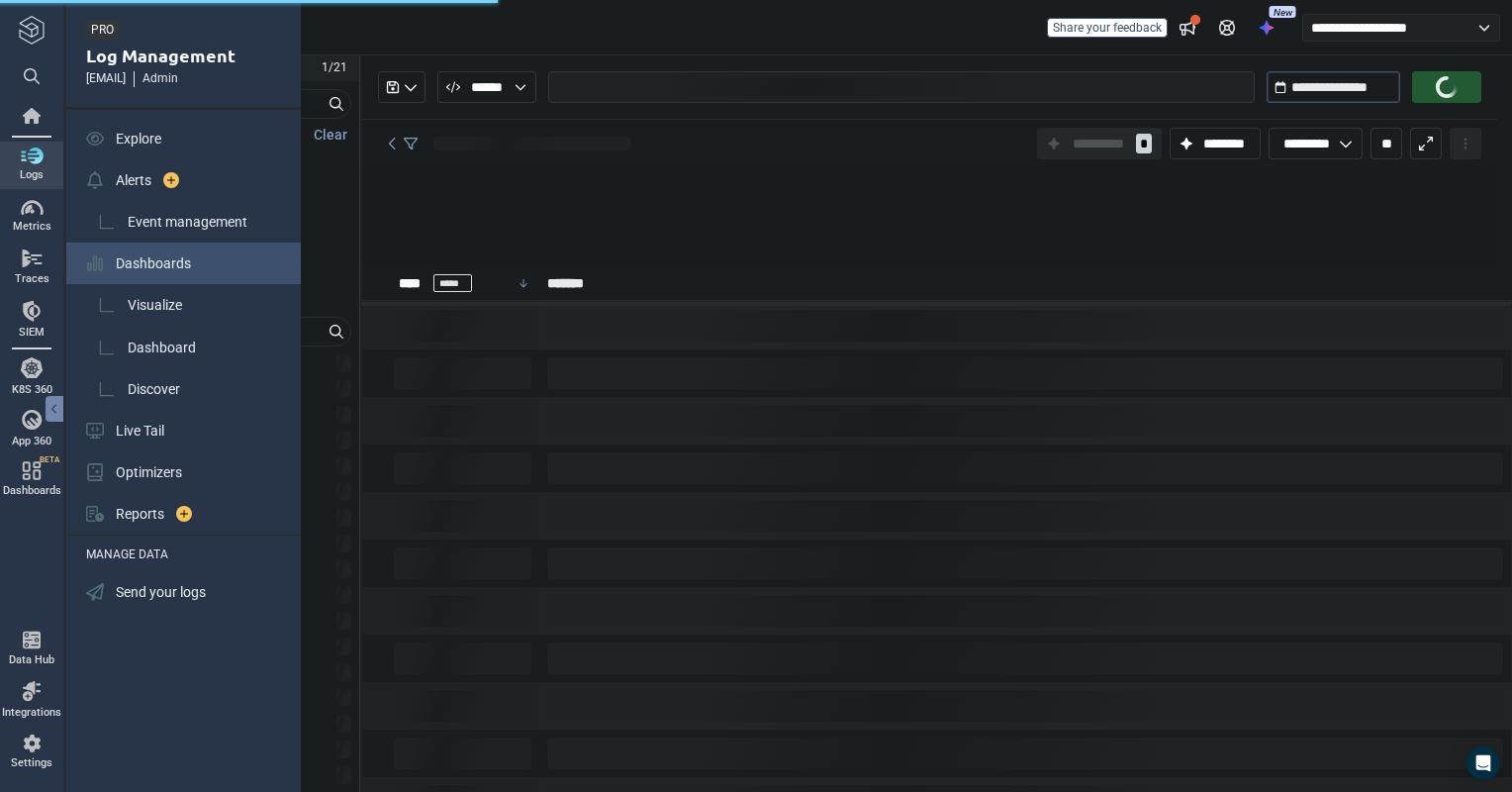scroll, scrollTop: 855, scrollLeft: 0, axis: vertical 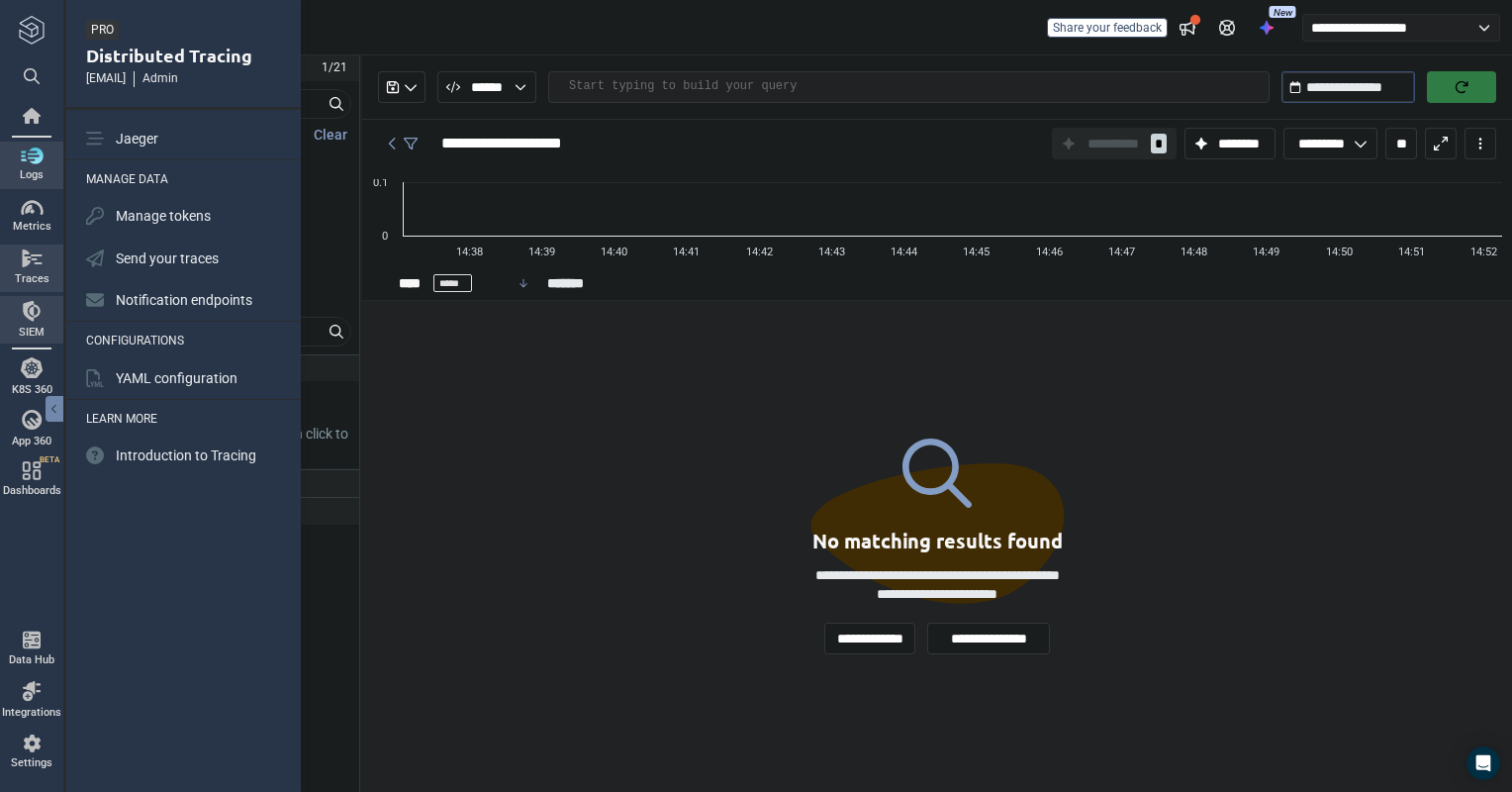 click on "SIEM" at bounding box center [32, 333] 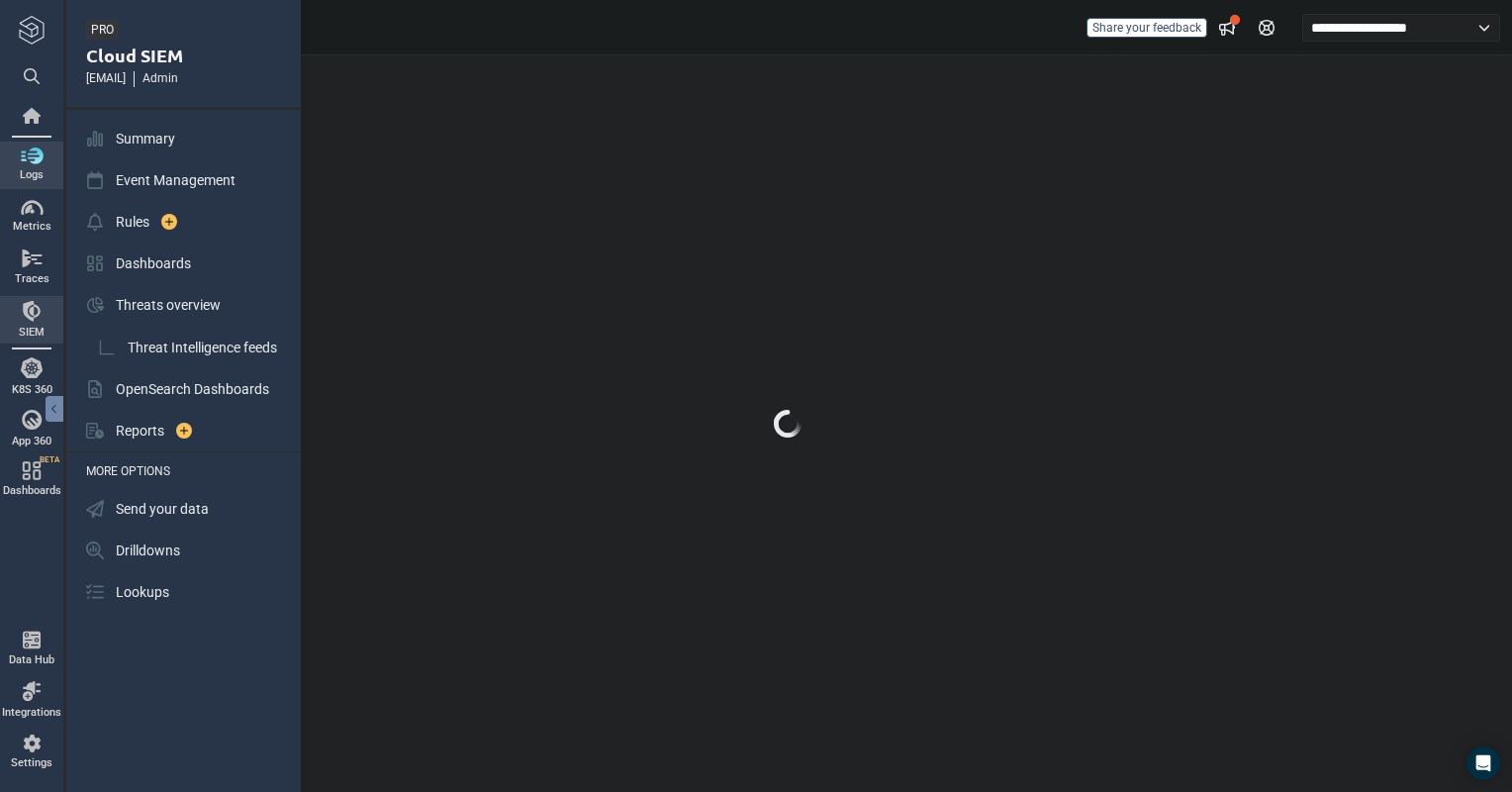 scroll, scrollTop: 0, scrollLeft: 0, axis: both 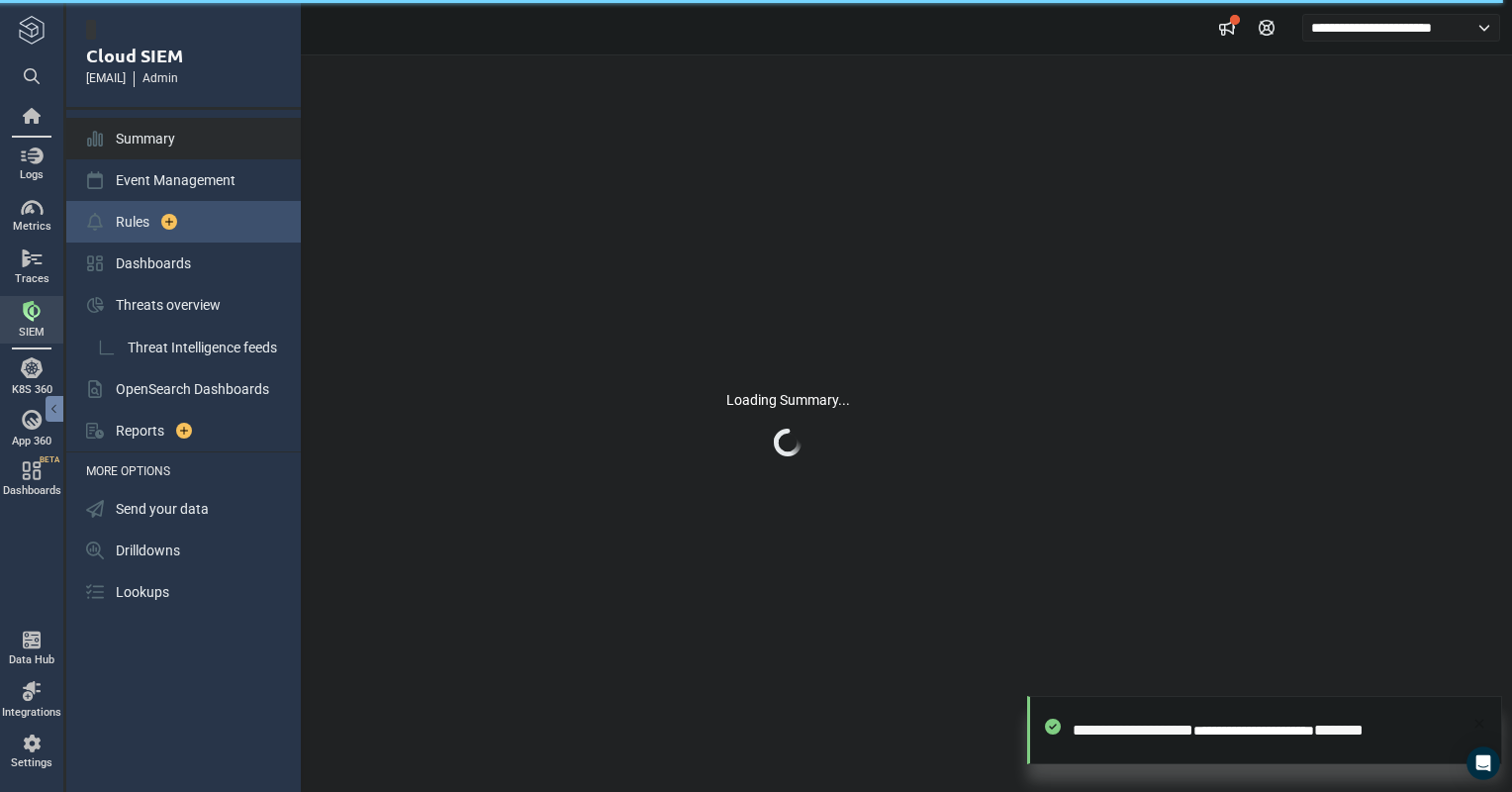 click on "Rules" at bounding box center [185, 222] 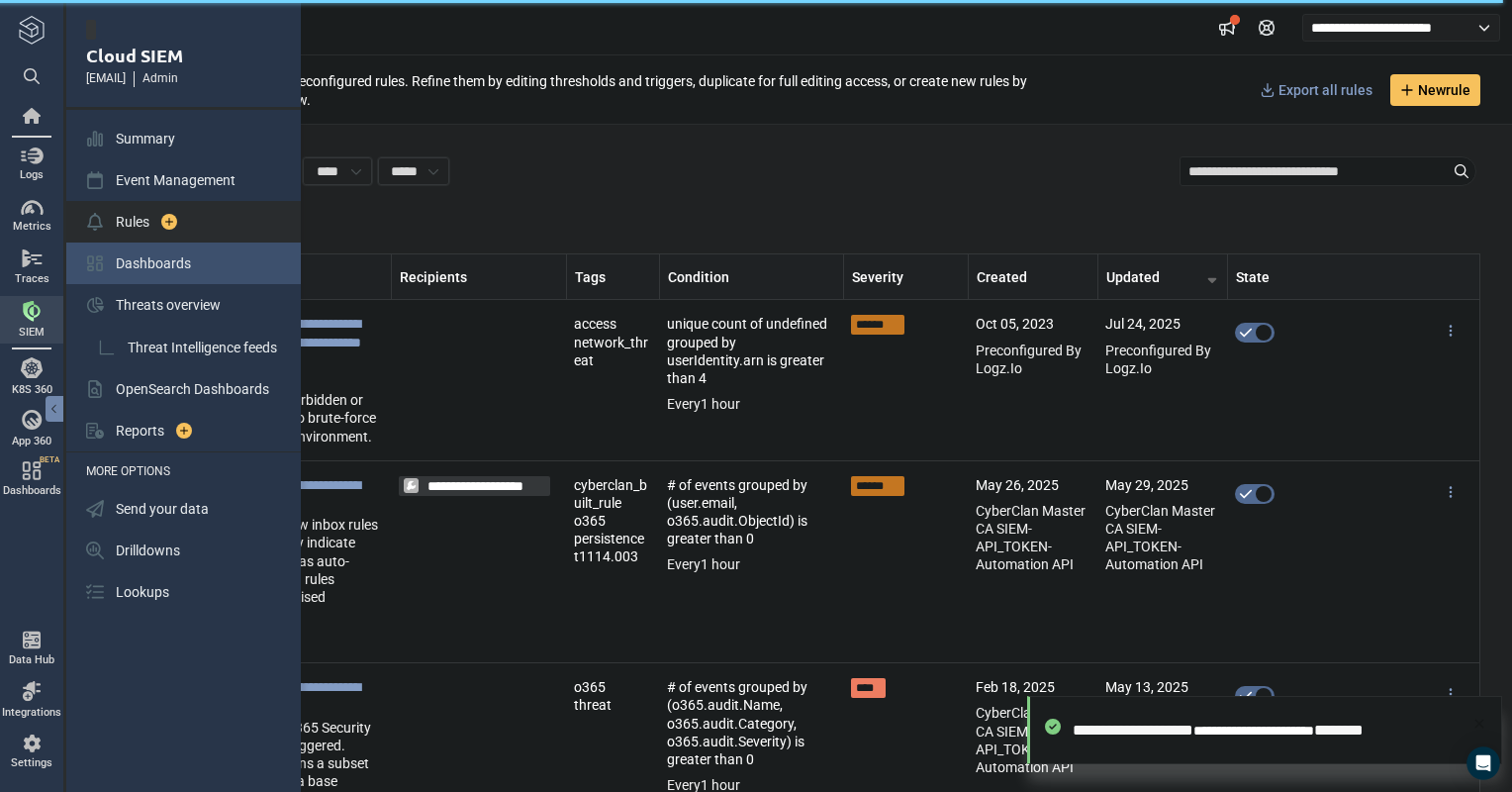 scroll, scrollTop: 0, scrollLeft: 0, axis: both 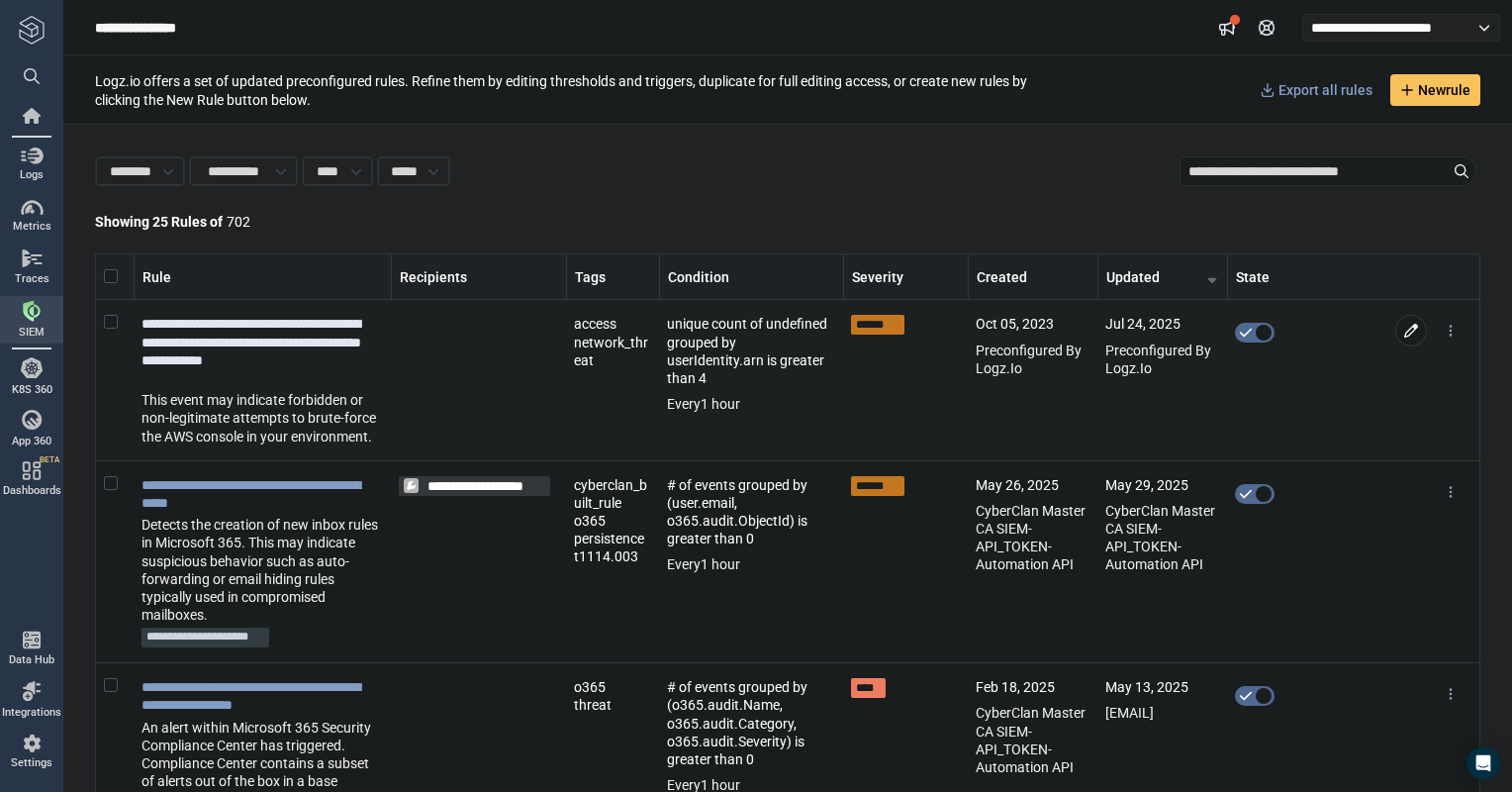 click on "**********" at bounding box center (260, 350) 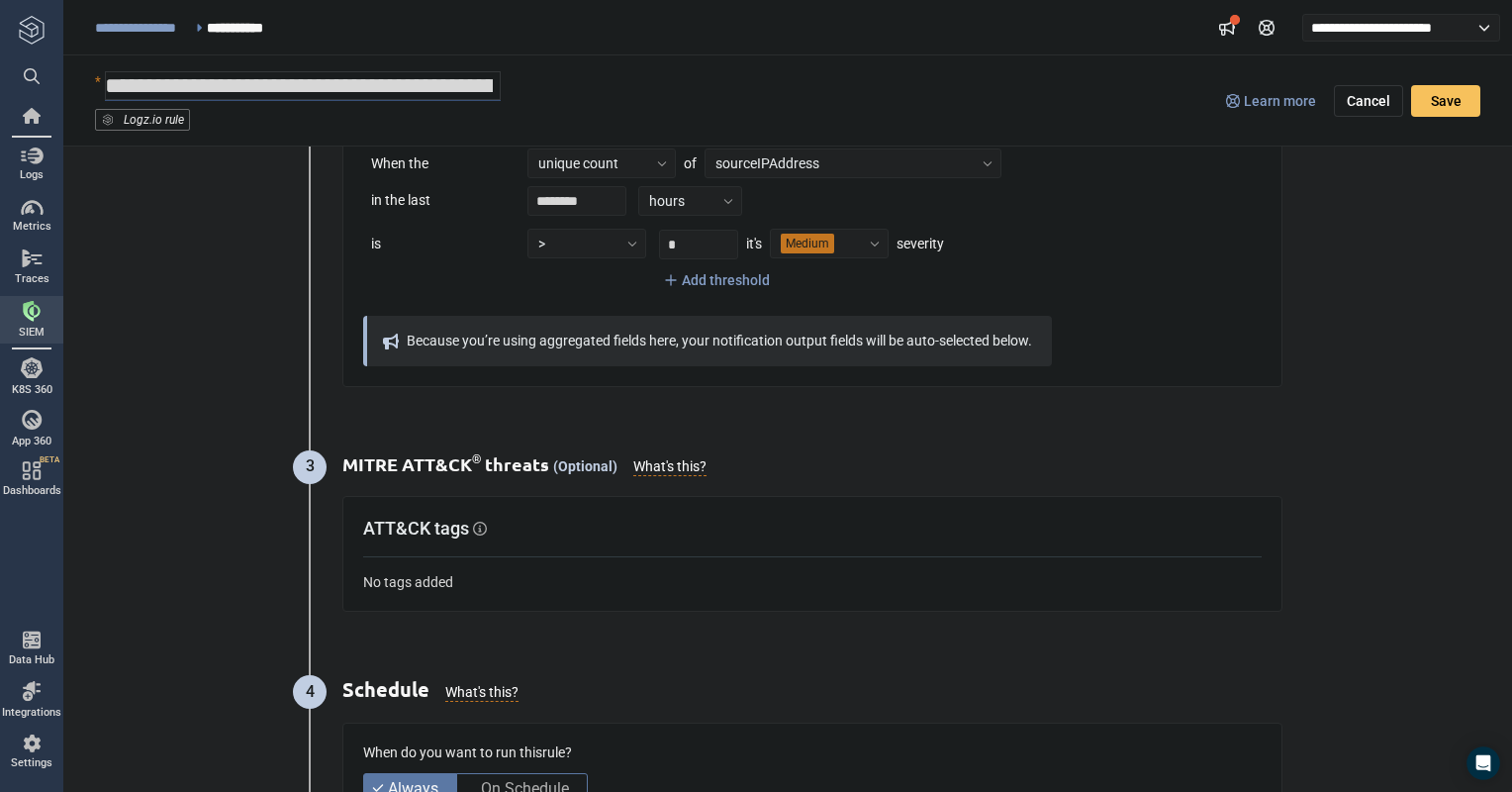 scroll, scrollTop: 820, scrollLeft: 0, axis: vertical 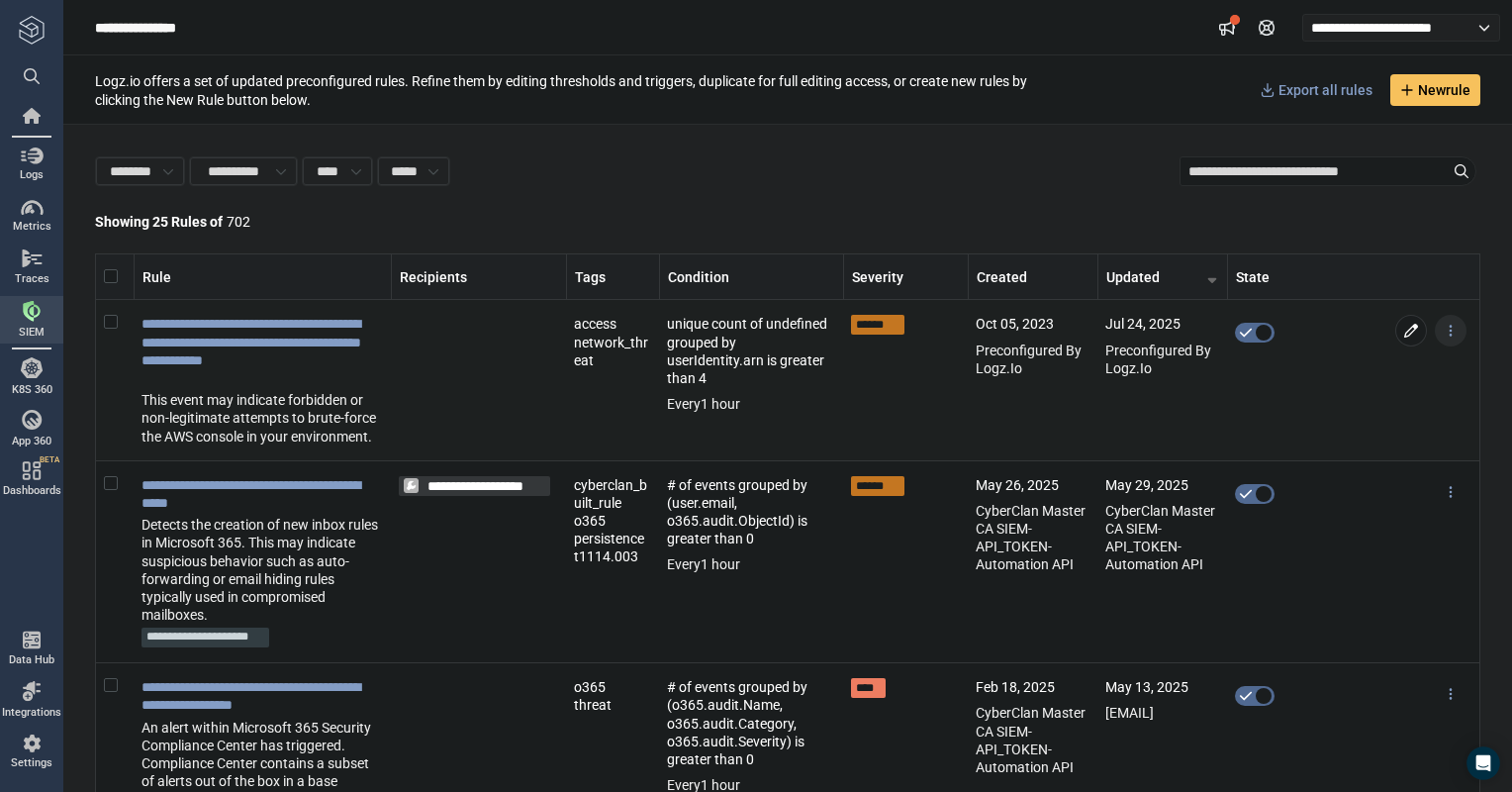 click 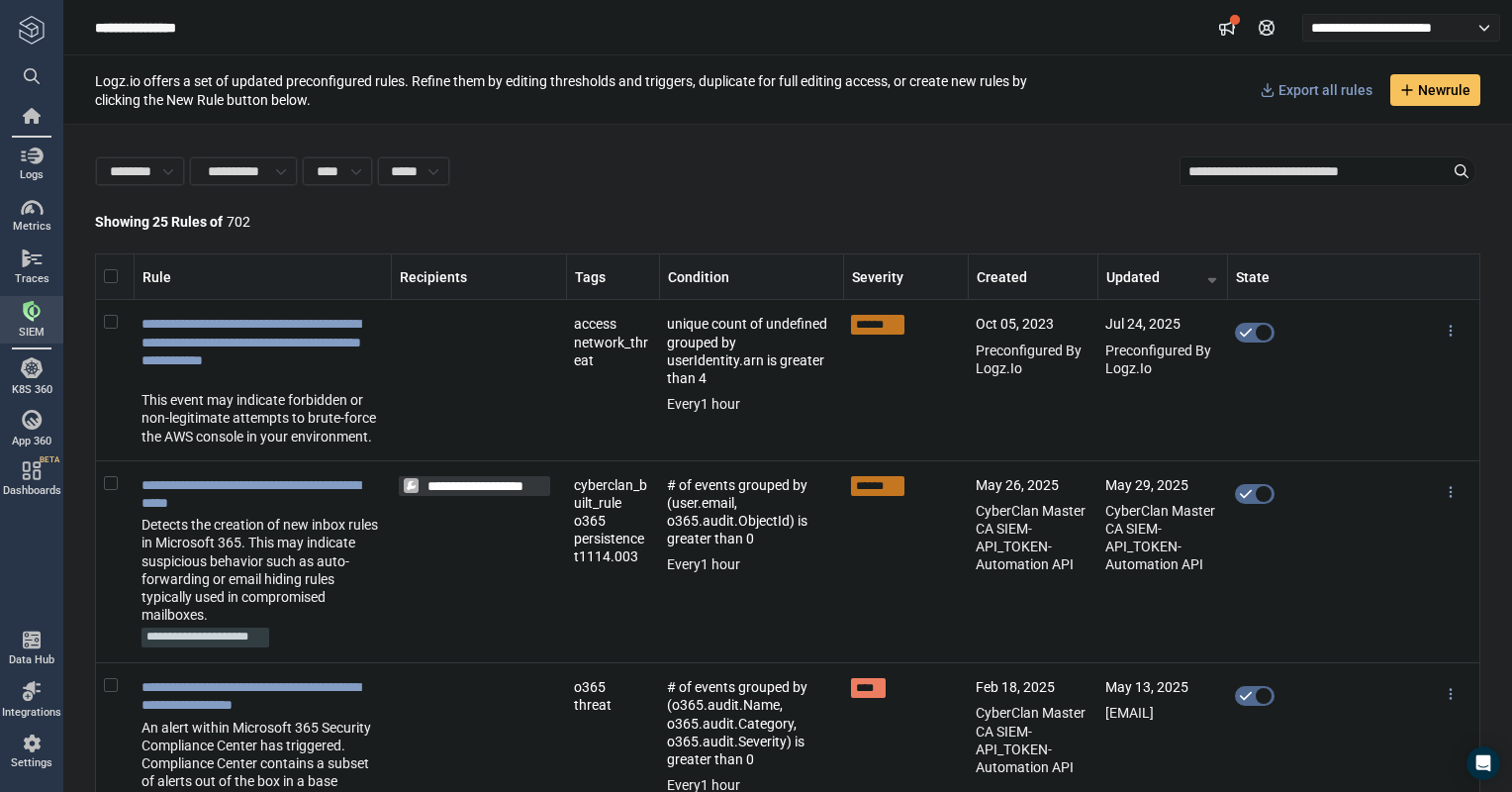 click on "**********" at bounding box center (788, 458) 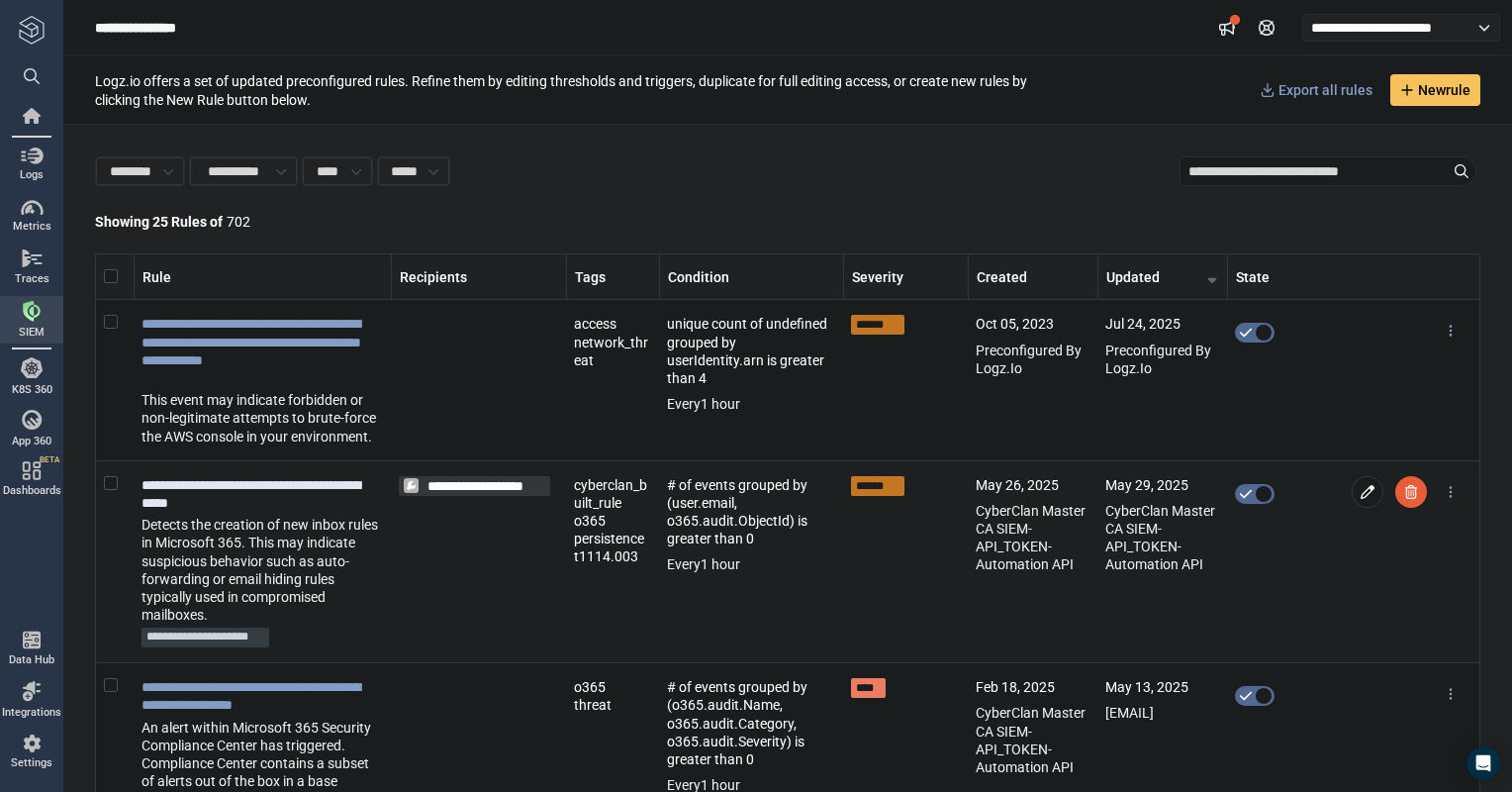 click on "**********" at bounding box center [260, 494] 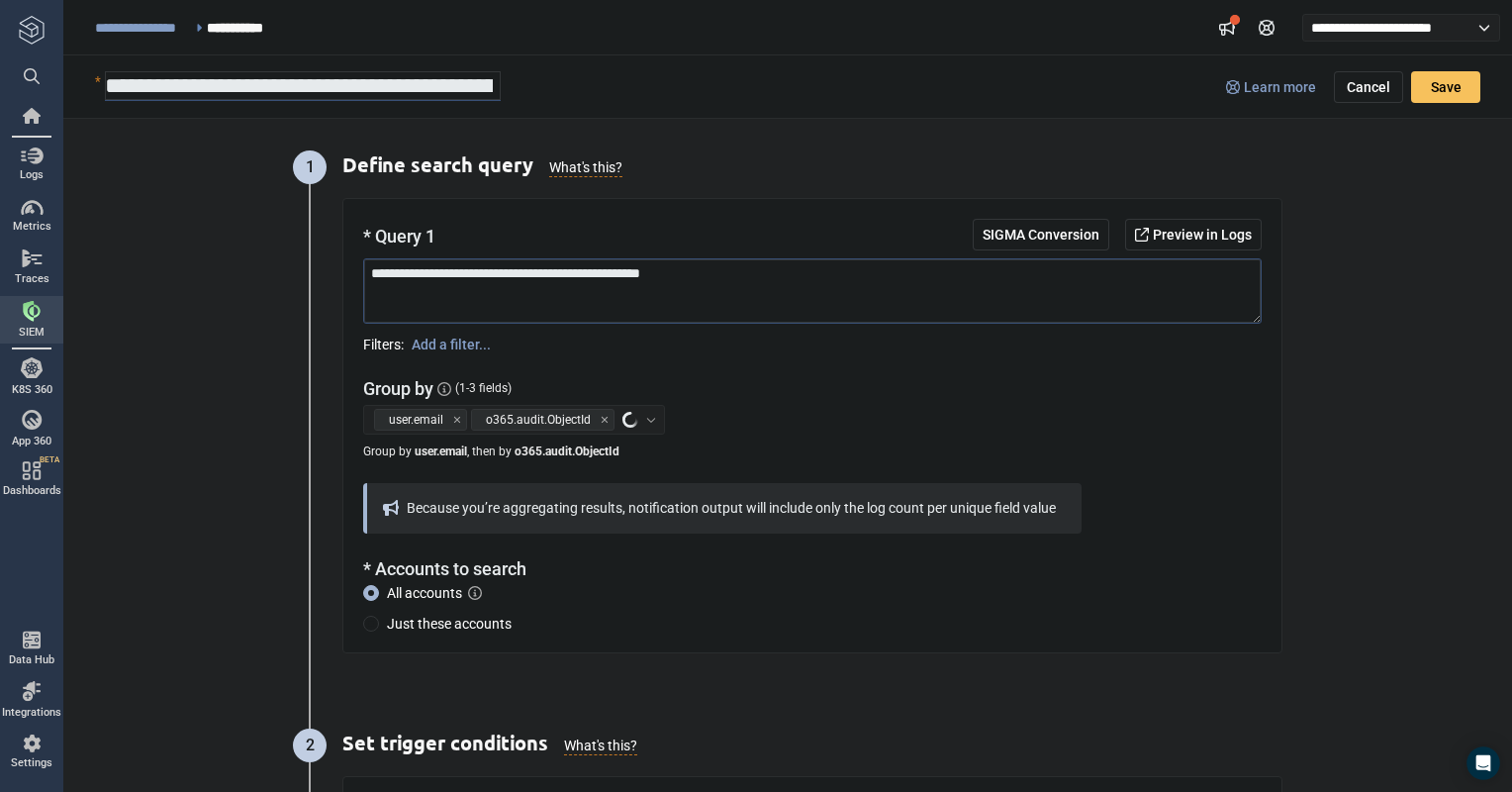 scroll, scrollTop: 0, scrollLeft: 134, axis: horizontal 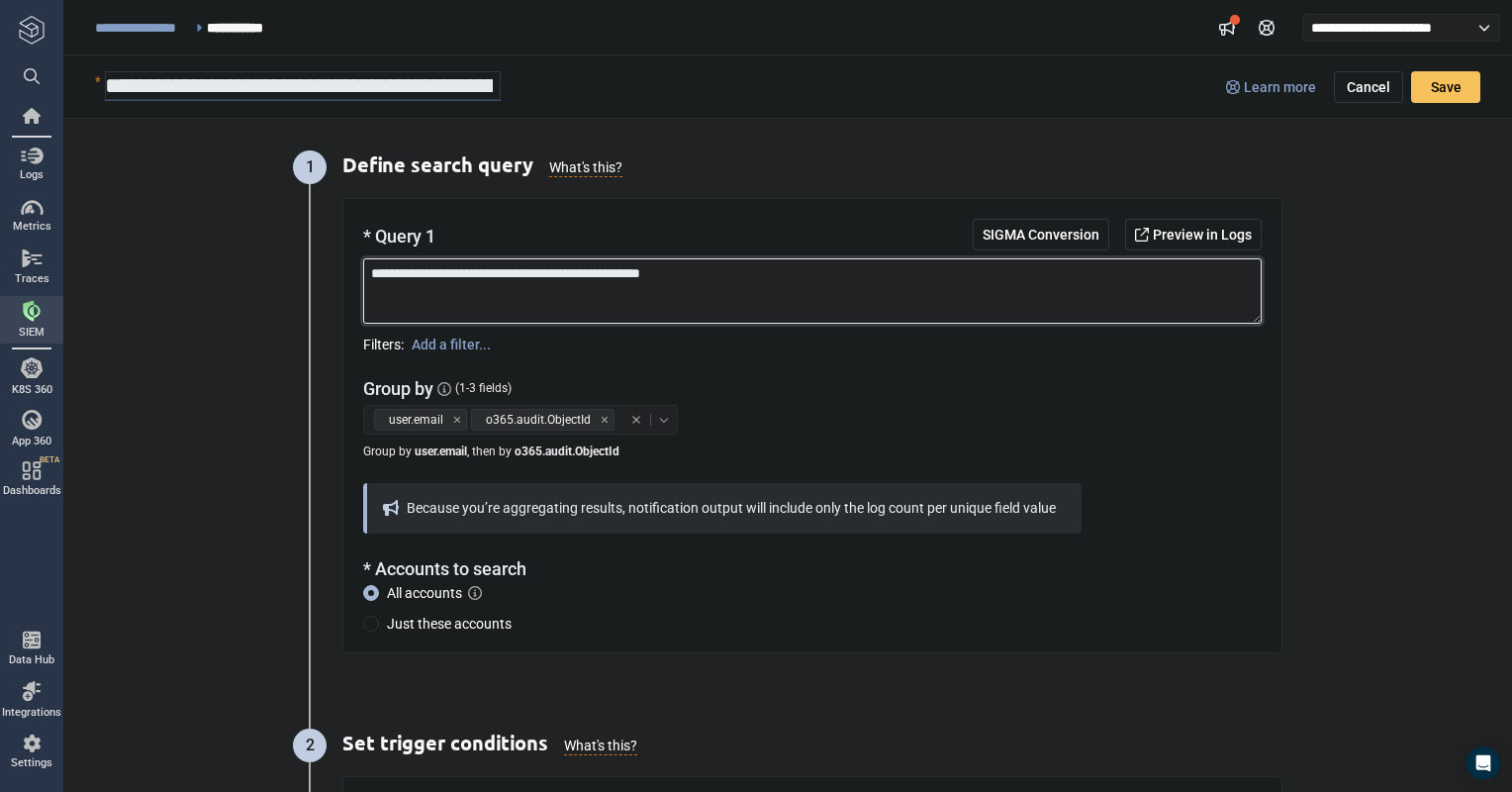 type on "*" 